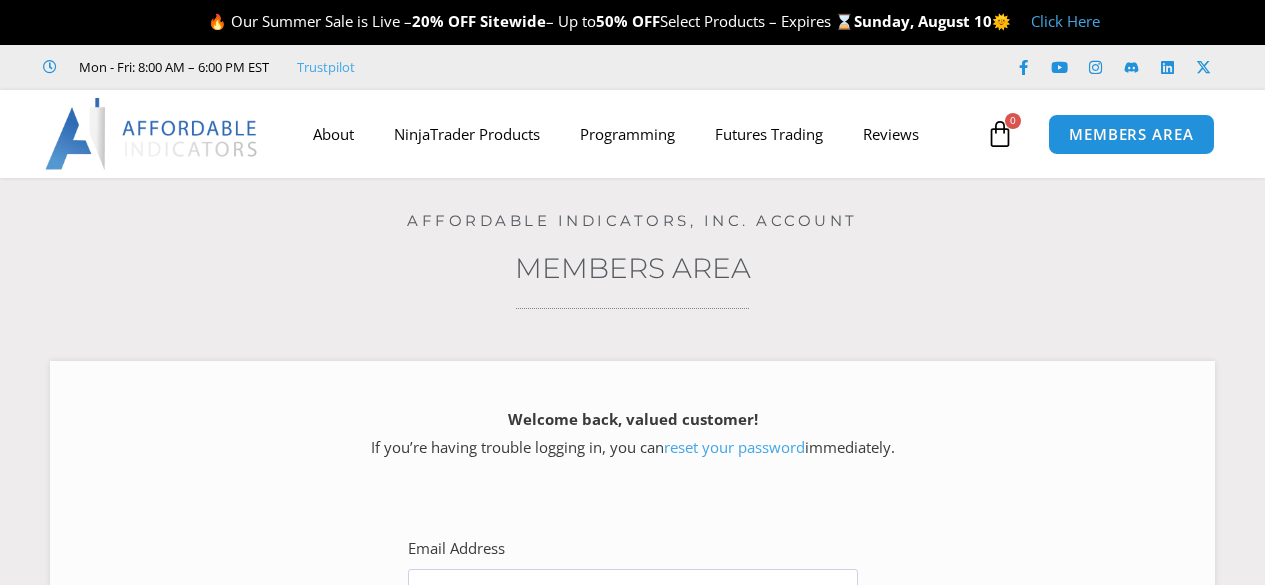 scroll, scrollTop: 0, scrollLeft: 0, axis: both 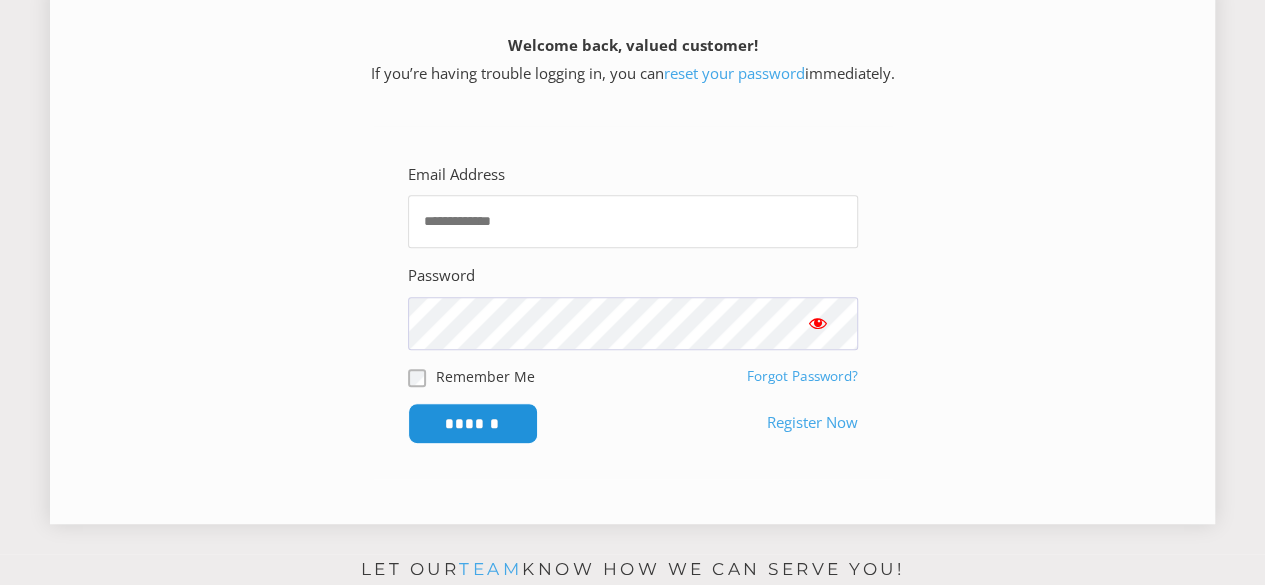 click on "Email Address" at bounding box center (633, 221) 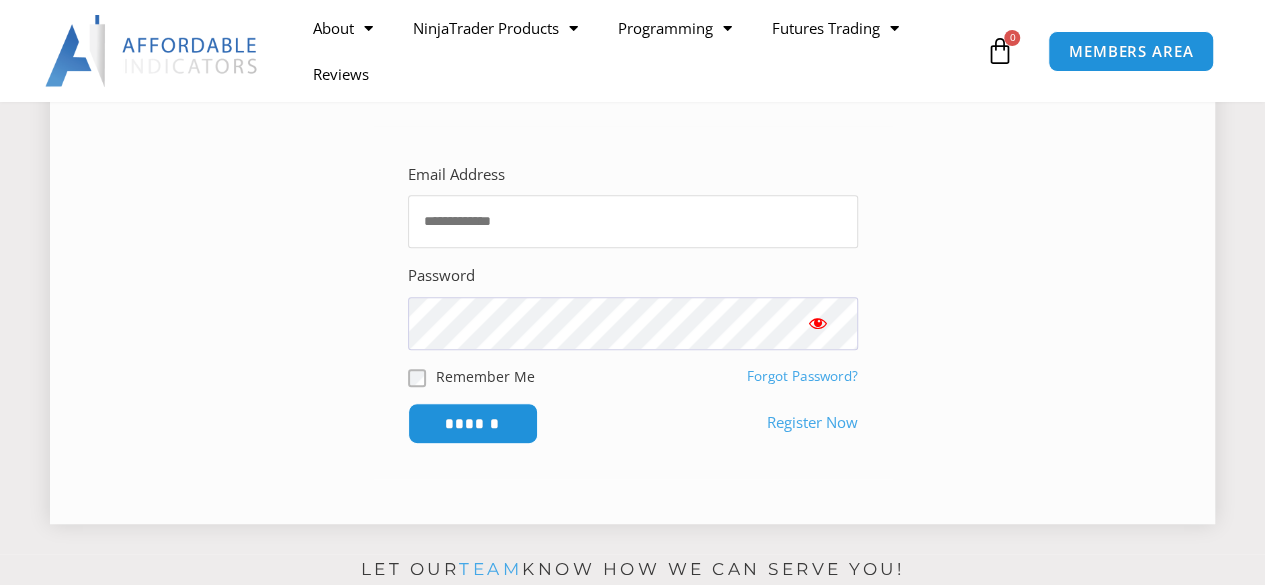 type on "**********" 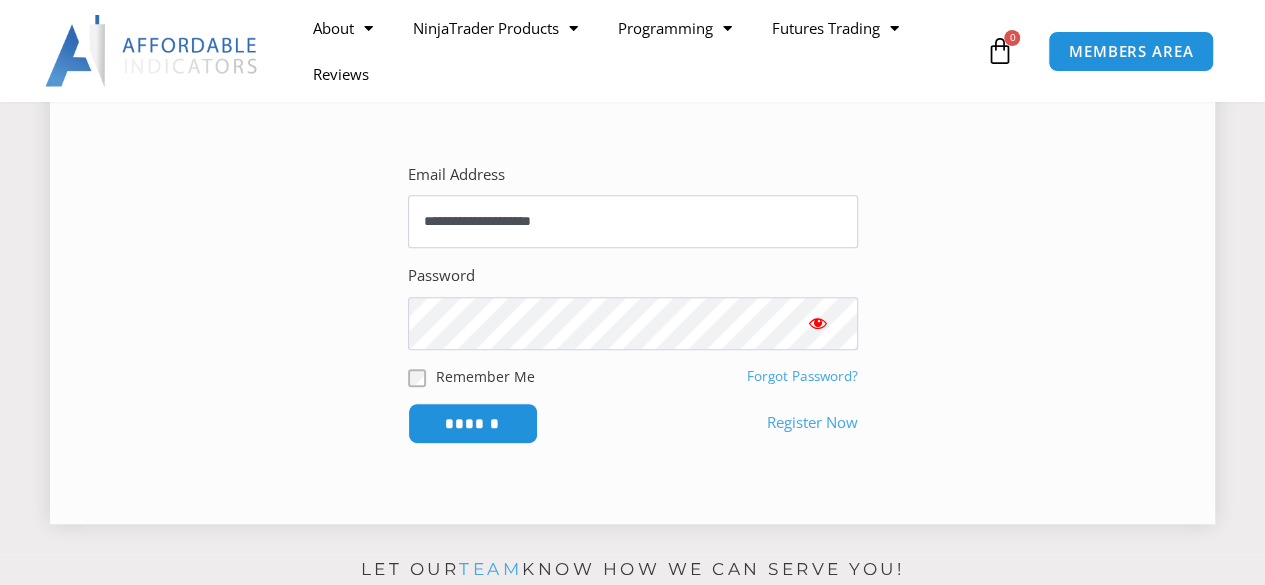 click on "Skip to content
Our Summer Sale is Live –  20% OFF   Sitewide  – Up to  50% OFF  Select Products – Expires    Sunday, August 10        Click Here
Mon - Fri: 8:00 AM – 6:00 PM EST
Facebook-f
Youtube
Instagram
Linkedin
X-twitter
Facebook-f
Youtube" at bounding box center (632, 843) 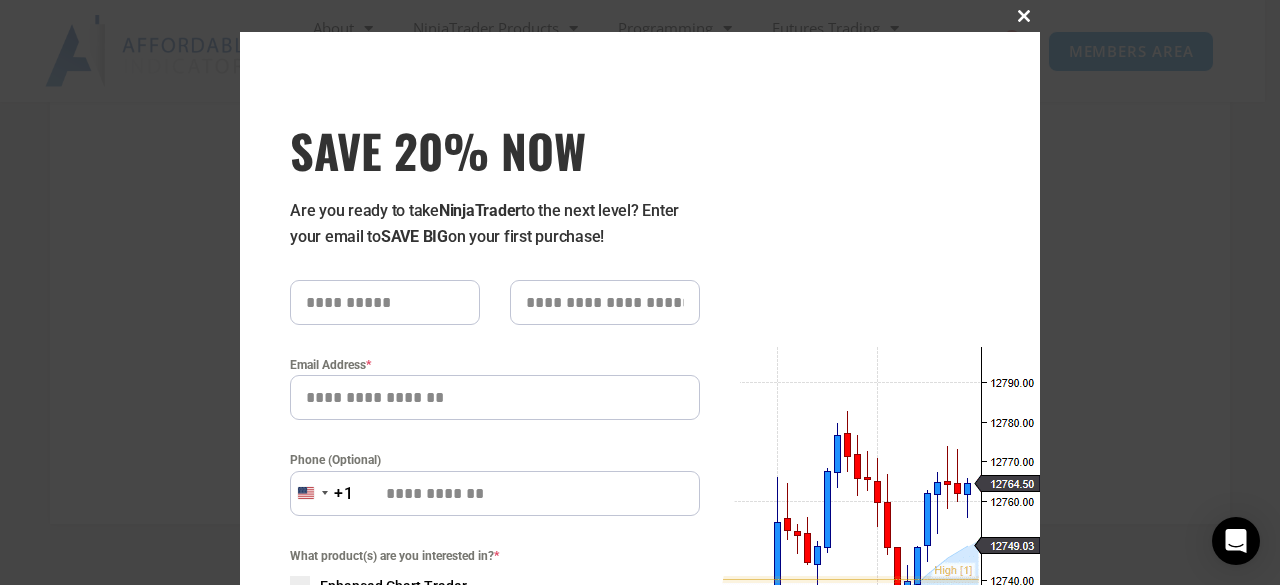 click on "Close this module" at bounding box center [1024, 16] 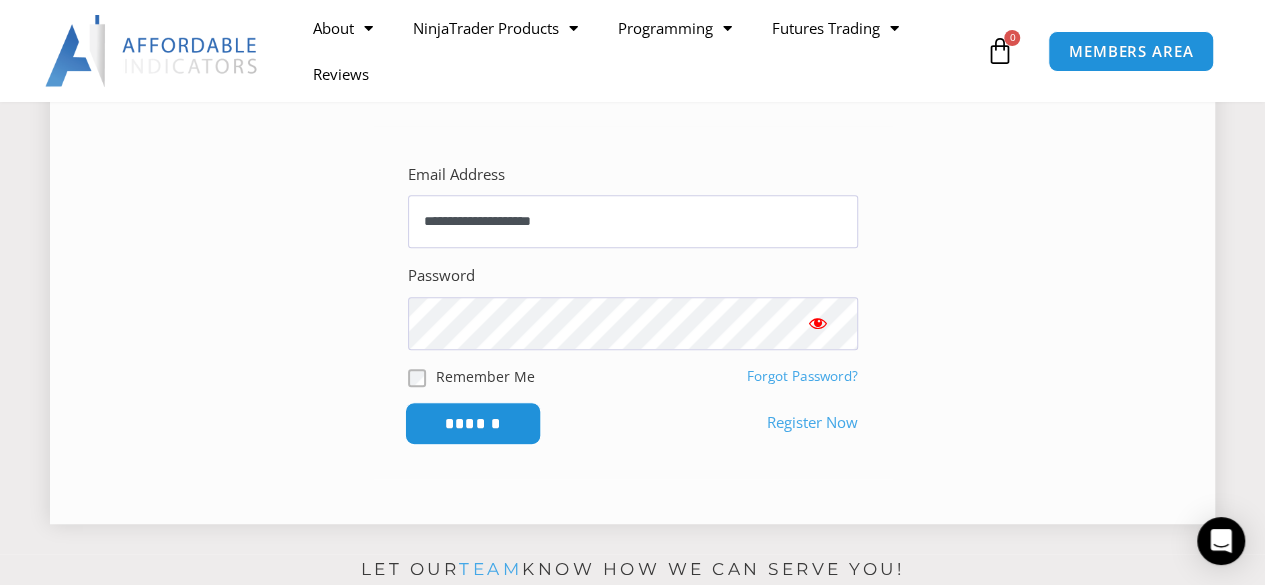 click on "******" at bounding box center [472, 423] 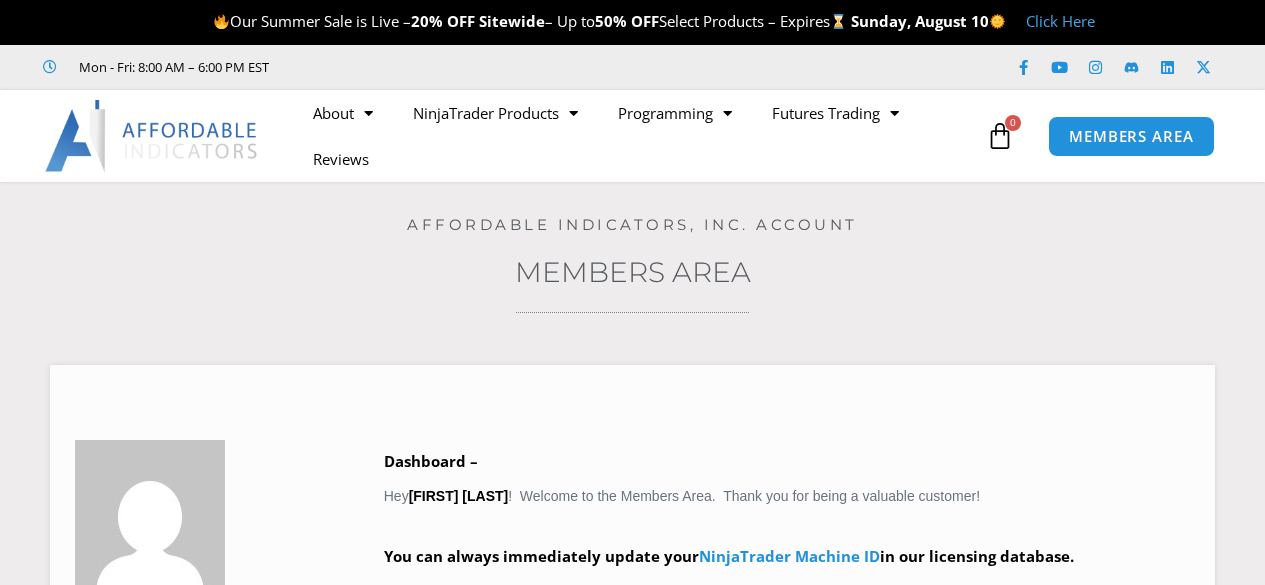 scroll, scrollTop: 0, scrollLeft: 0, axis: both 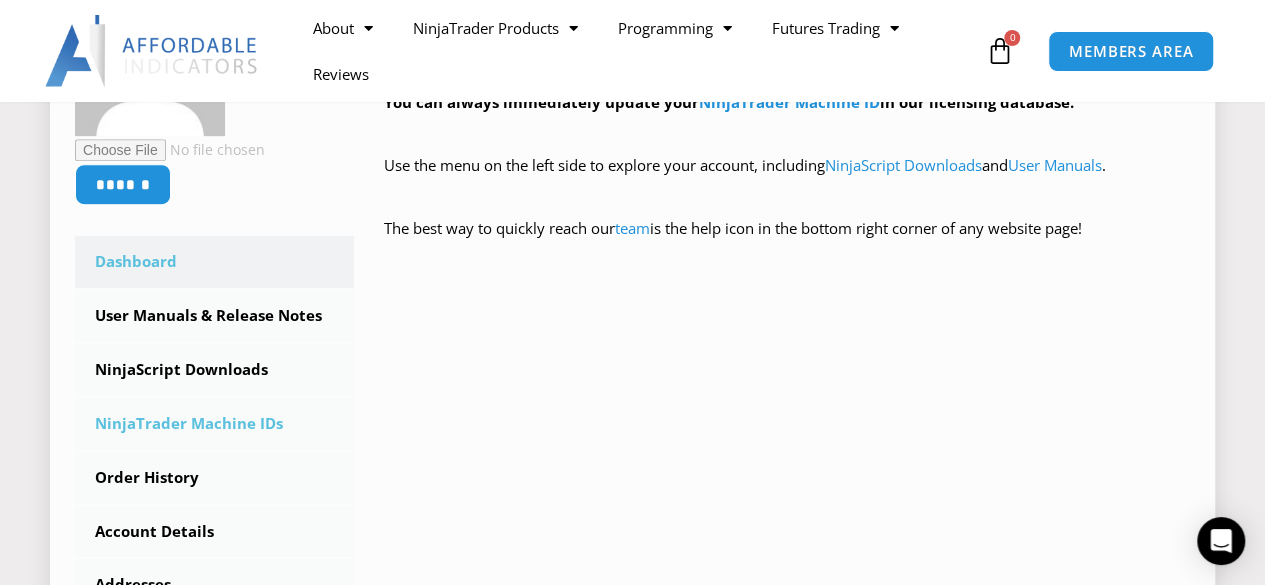 click on "NinjaTrader Machine IDs" at bounding box center [214, 424] 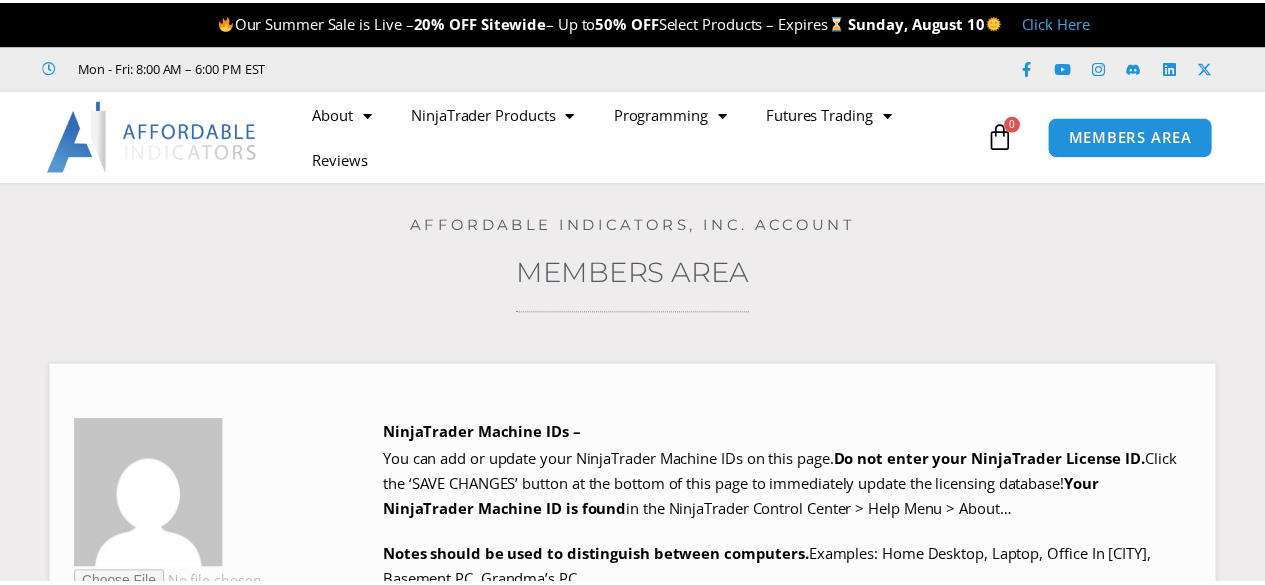 scroll, scrollTop: 0, scrollLeft: 0, axis: both 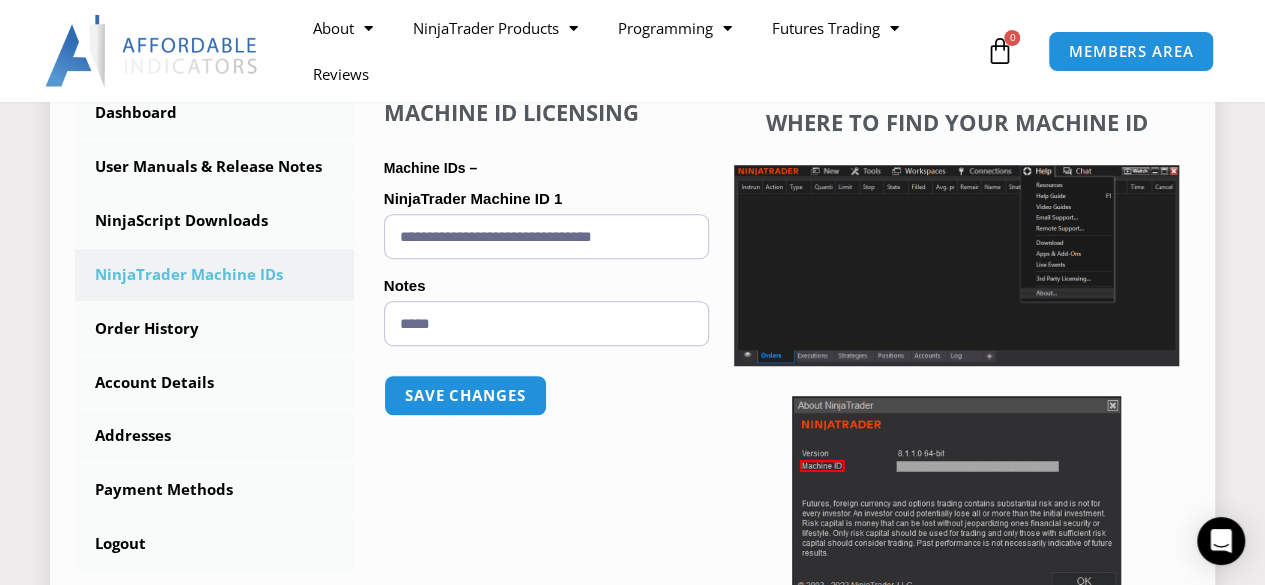 click on "**********" at bounding box center [546, 236] 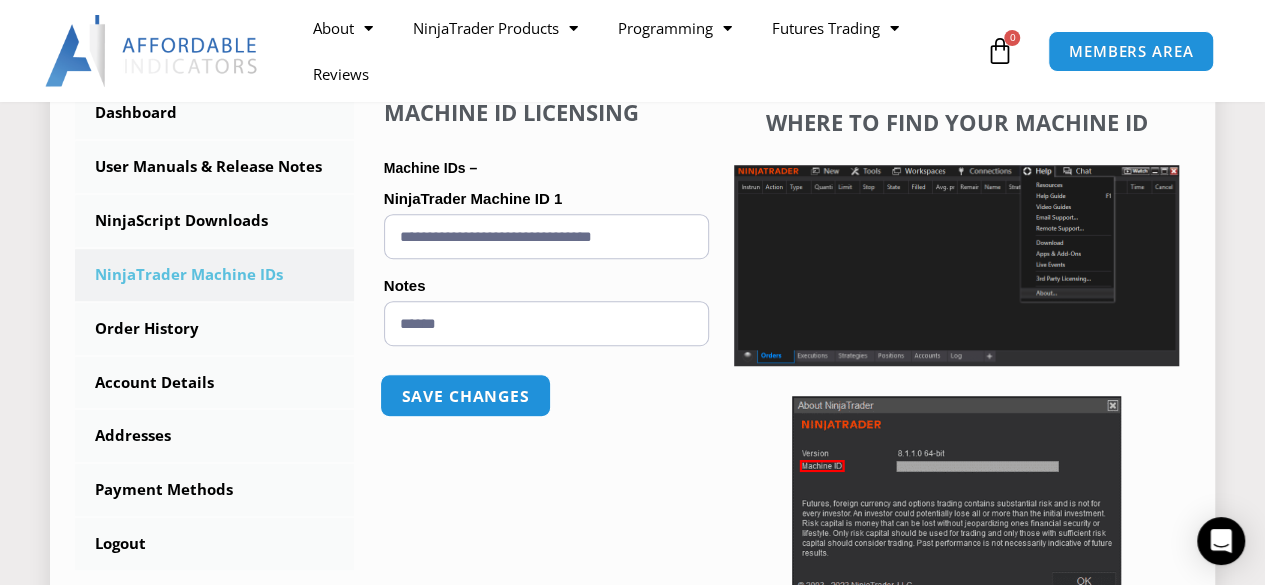 type on "******" 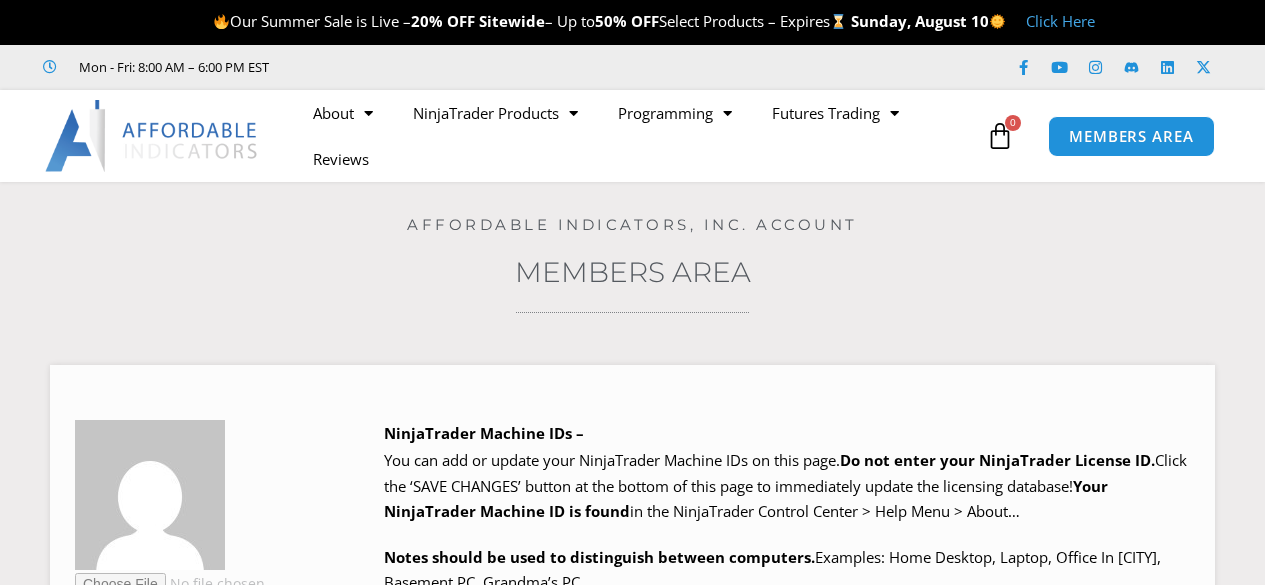 scroll, scrollTop: 0, scrollLeft: 0, axis: both 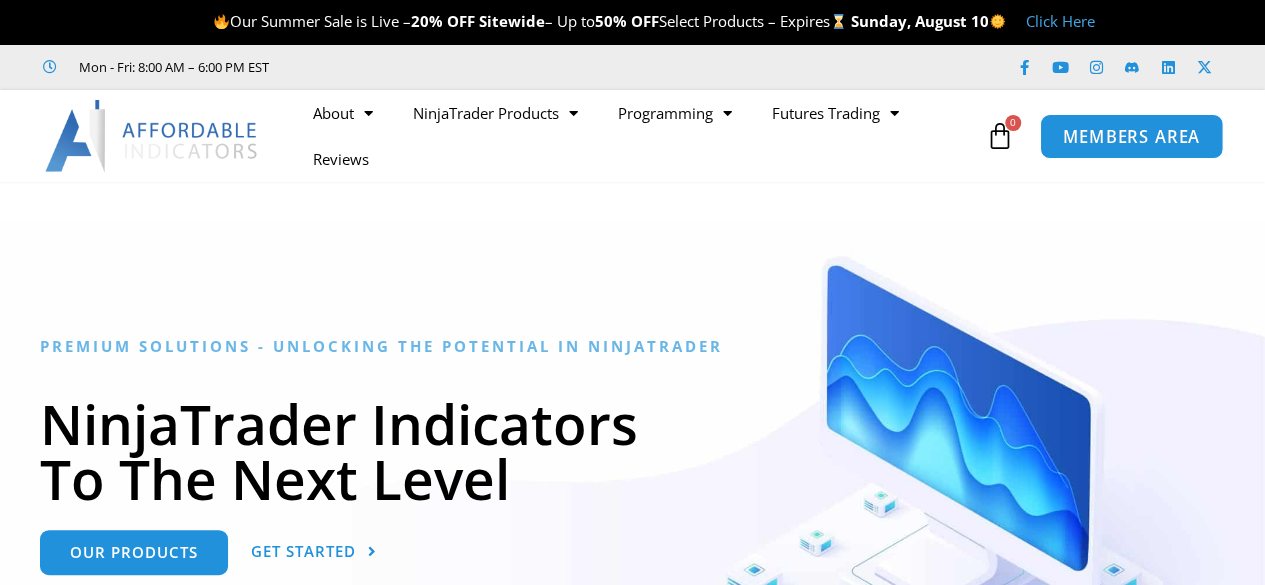 click on "MEMBERS AREA" at bounding box center (1131, 136) 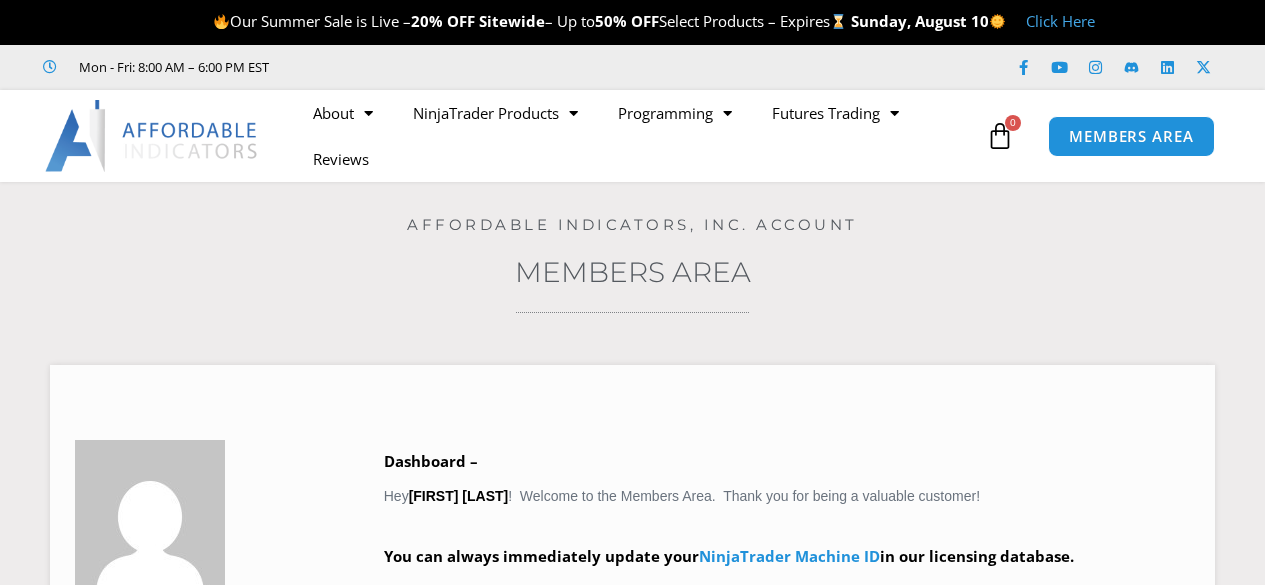 scroll, scrollTop: 0, scrollLeft: 0, axis: both 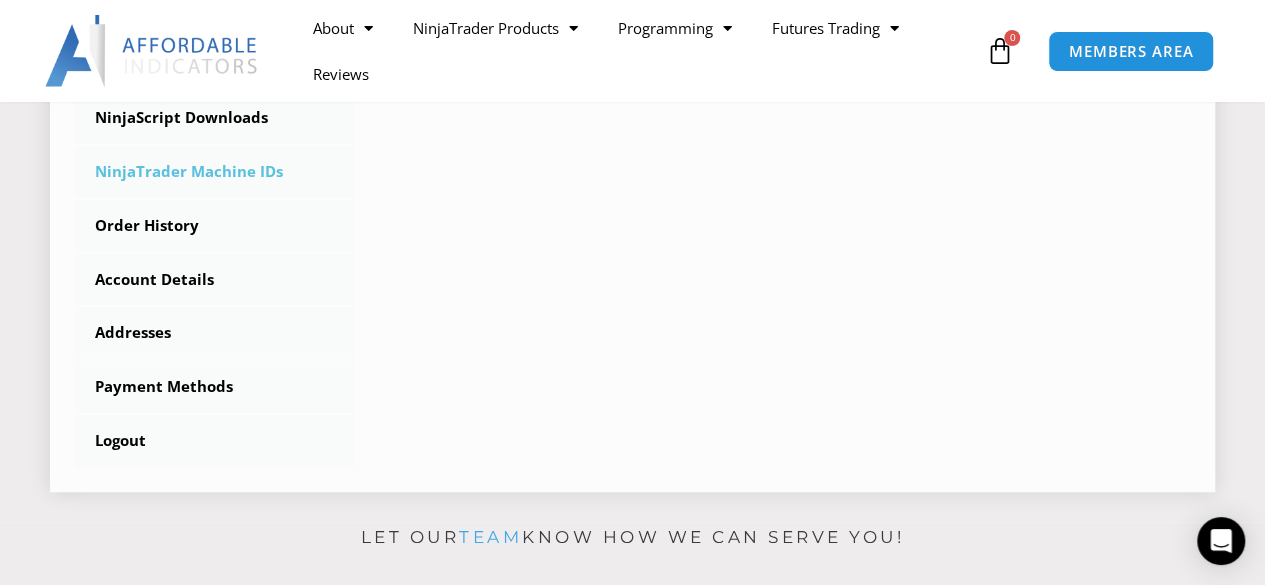 click on "NinjaTrader Machine IDs" at bounding box center [214, 172] 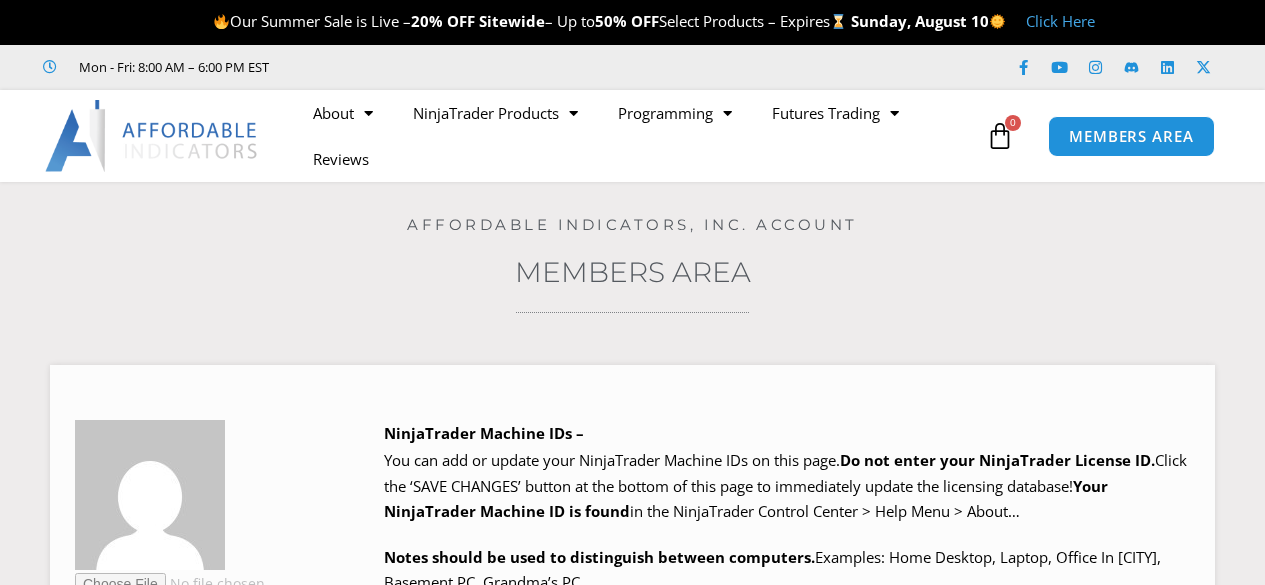 scroll, scrollTop: 0, scrollLeft: 0, axis: both 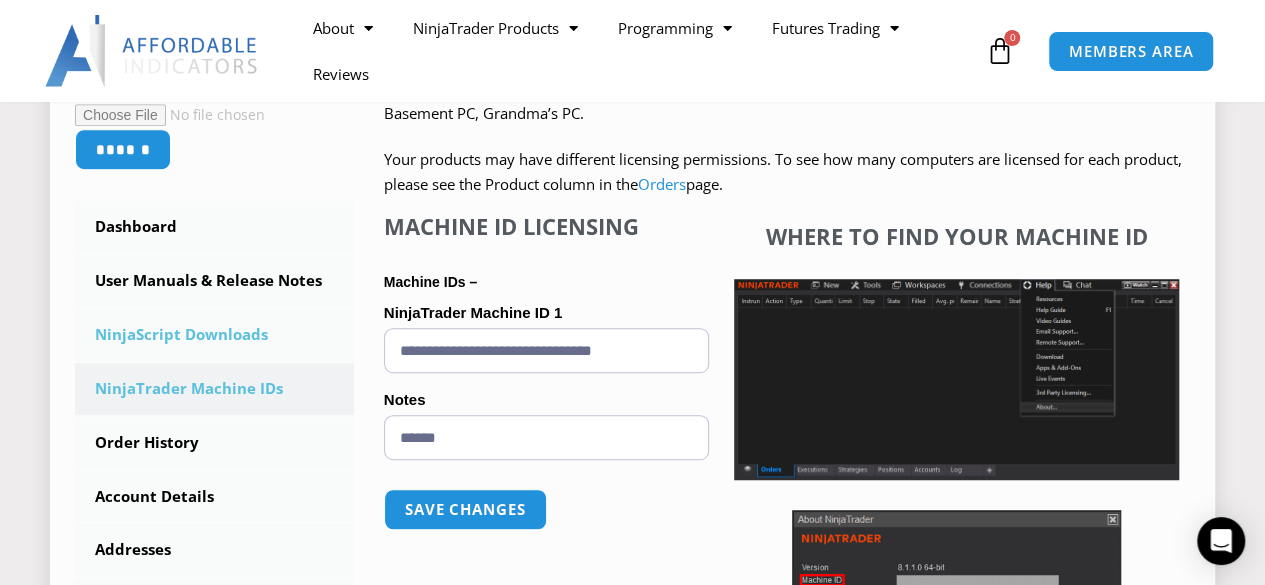 drag, startPoint x: 694, startPoint y: 355, endPoint x: 304, endPoint y: 341, distance: 390.2512 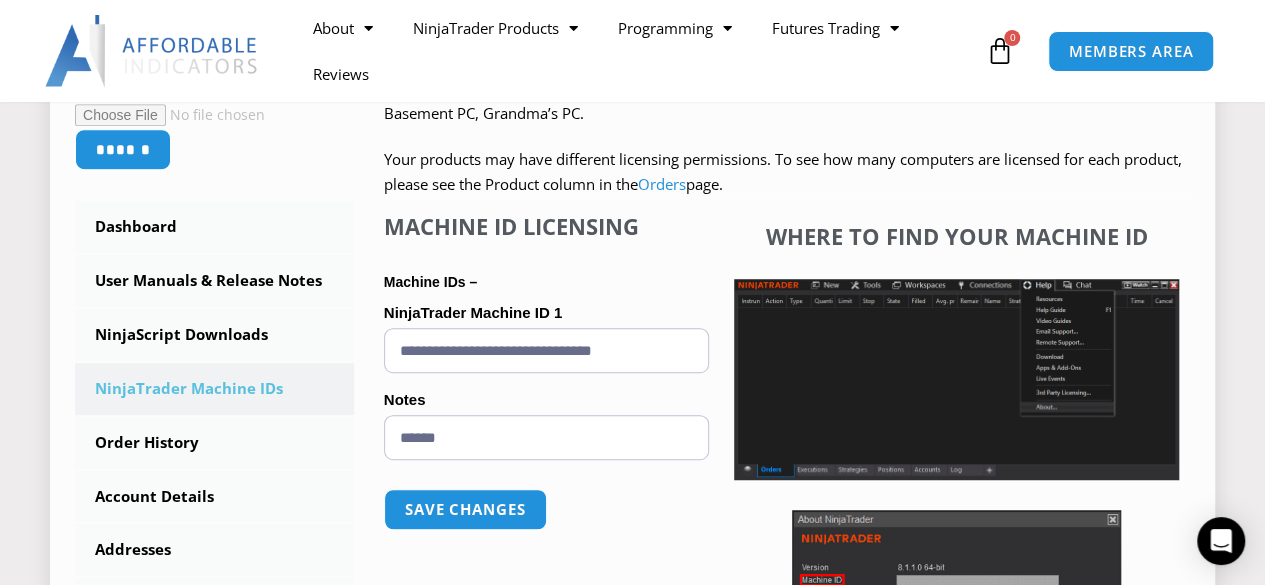 paste 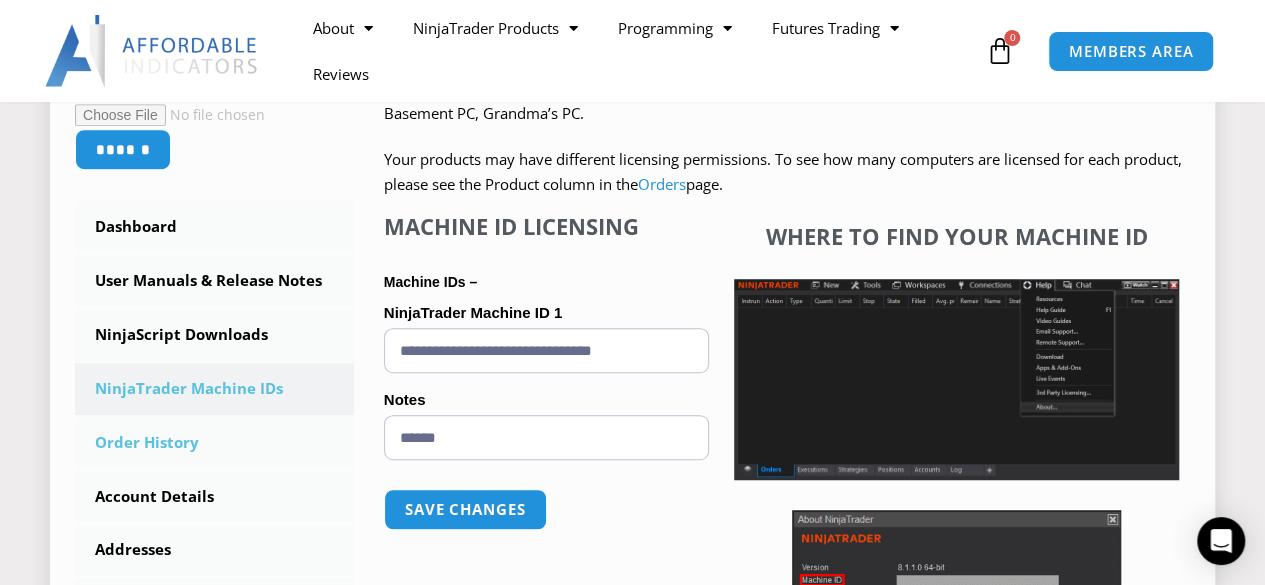 drag, startPoint x: 482, startPoint y: 439, endPoint x: 326, endPoint y: 428, distance: 156.38734 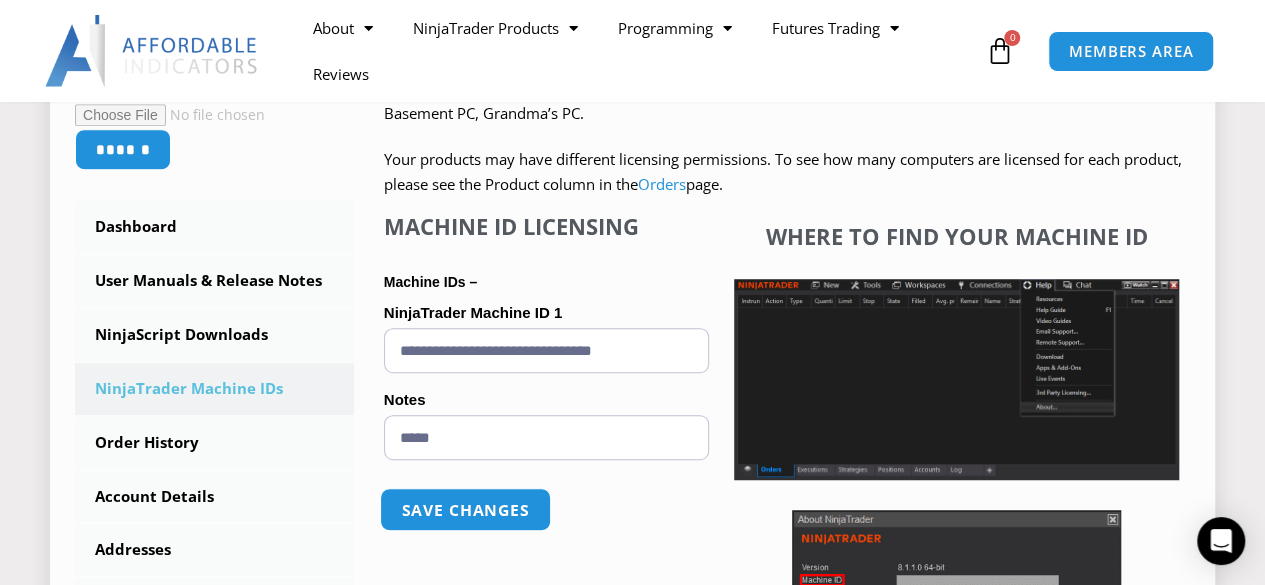 type on "*****" 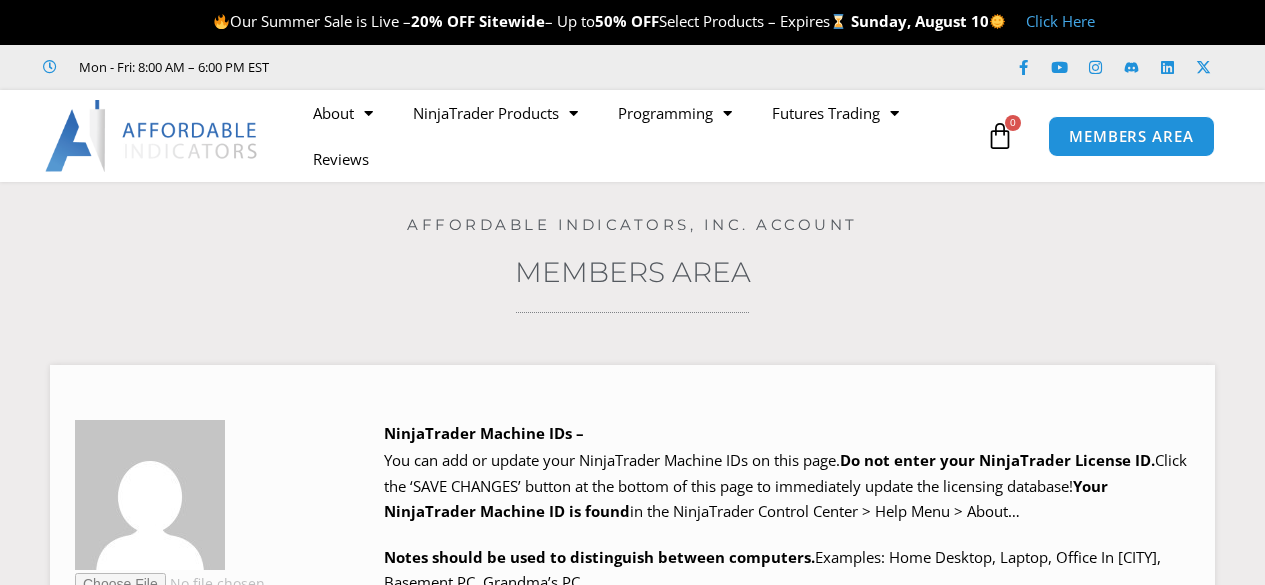 scroll, scrollTop: 0, scrollLeft: 0, axis: both 